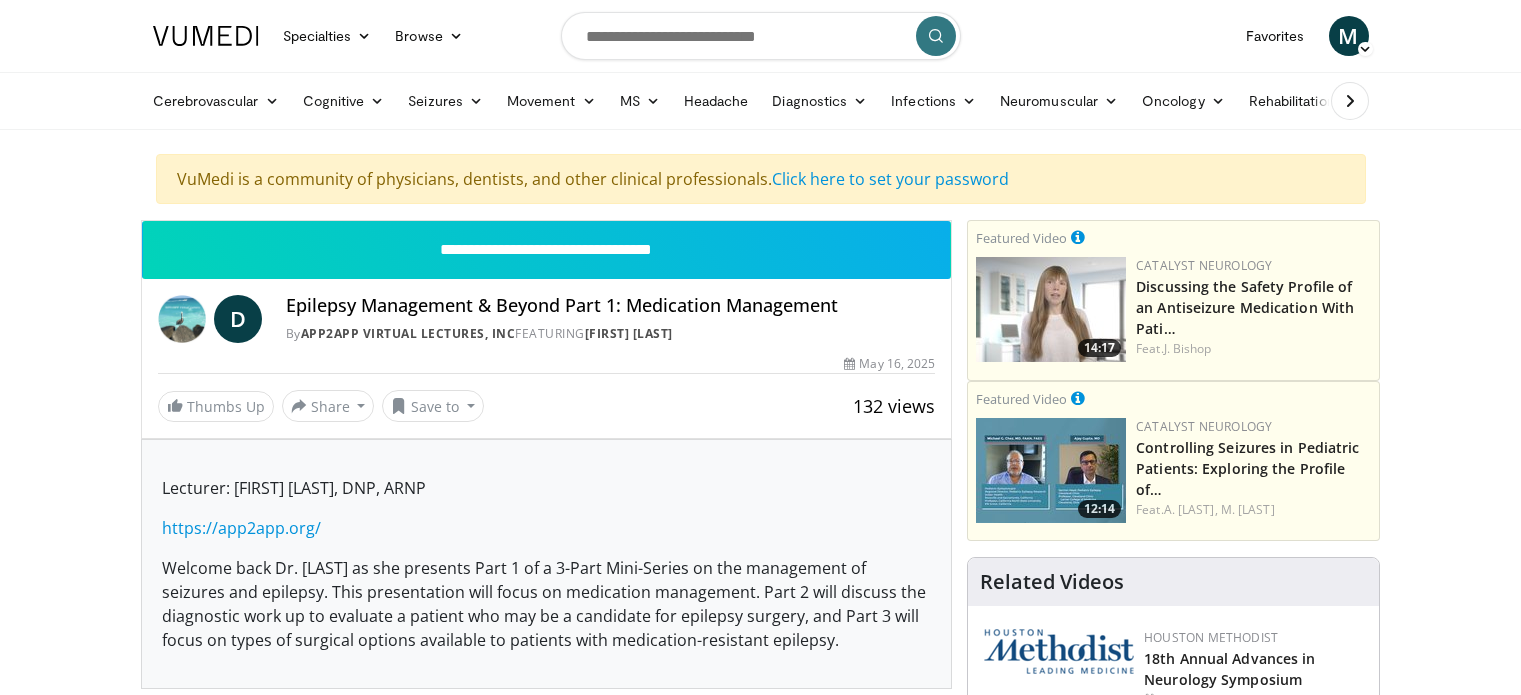 scroll, scrollTop: 0, scrollLeft: 0, axis: both 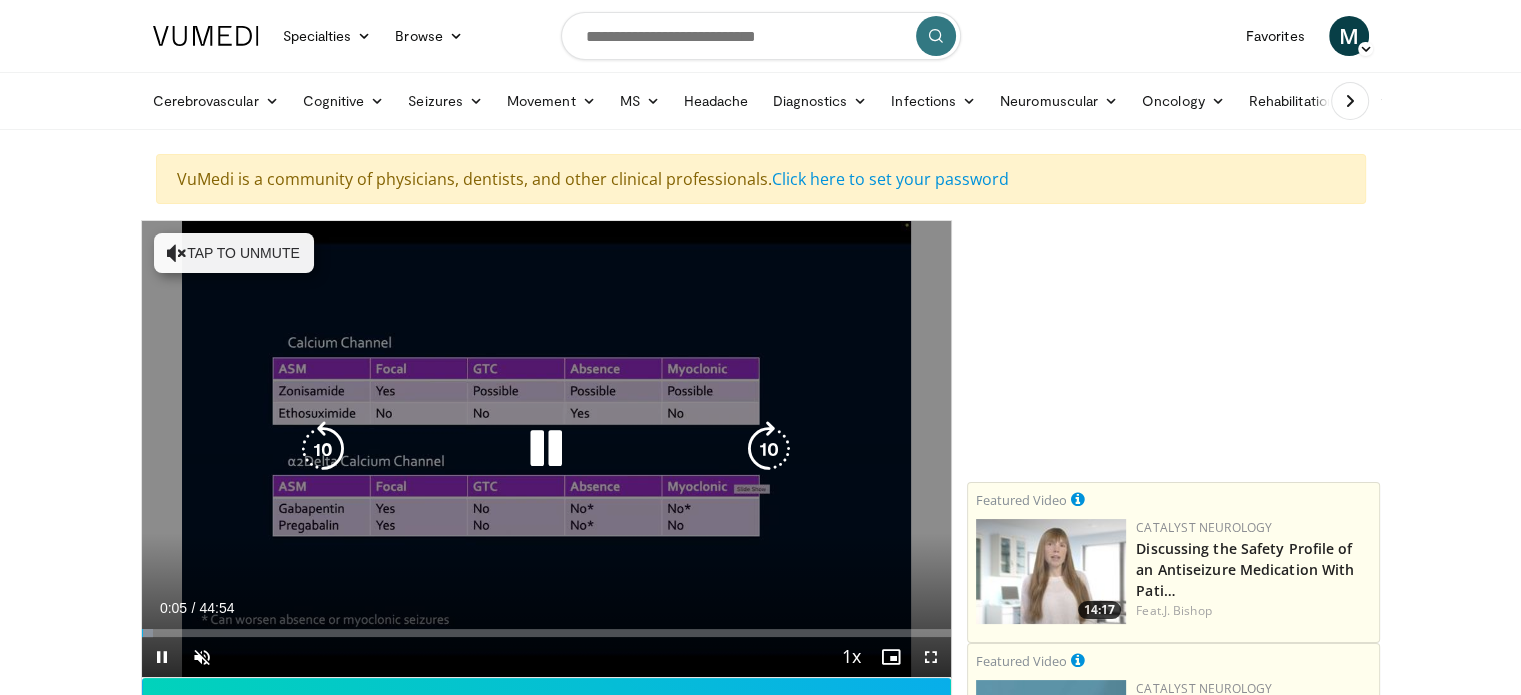 click on "10 seconds
Tap to unmute" at bounding box center [547, 449] 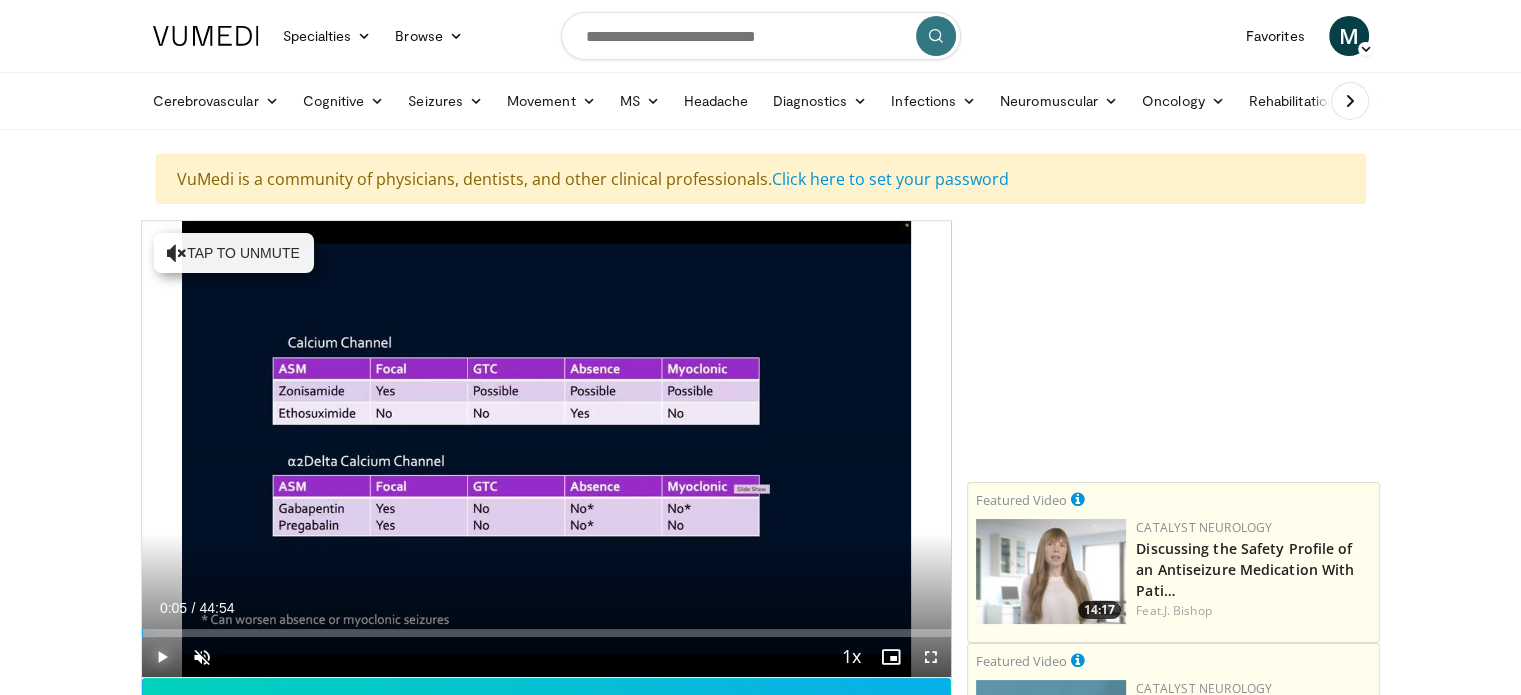 click at bounding box center (162, 657) 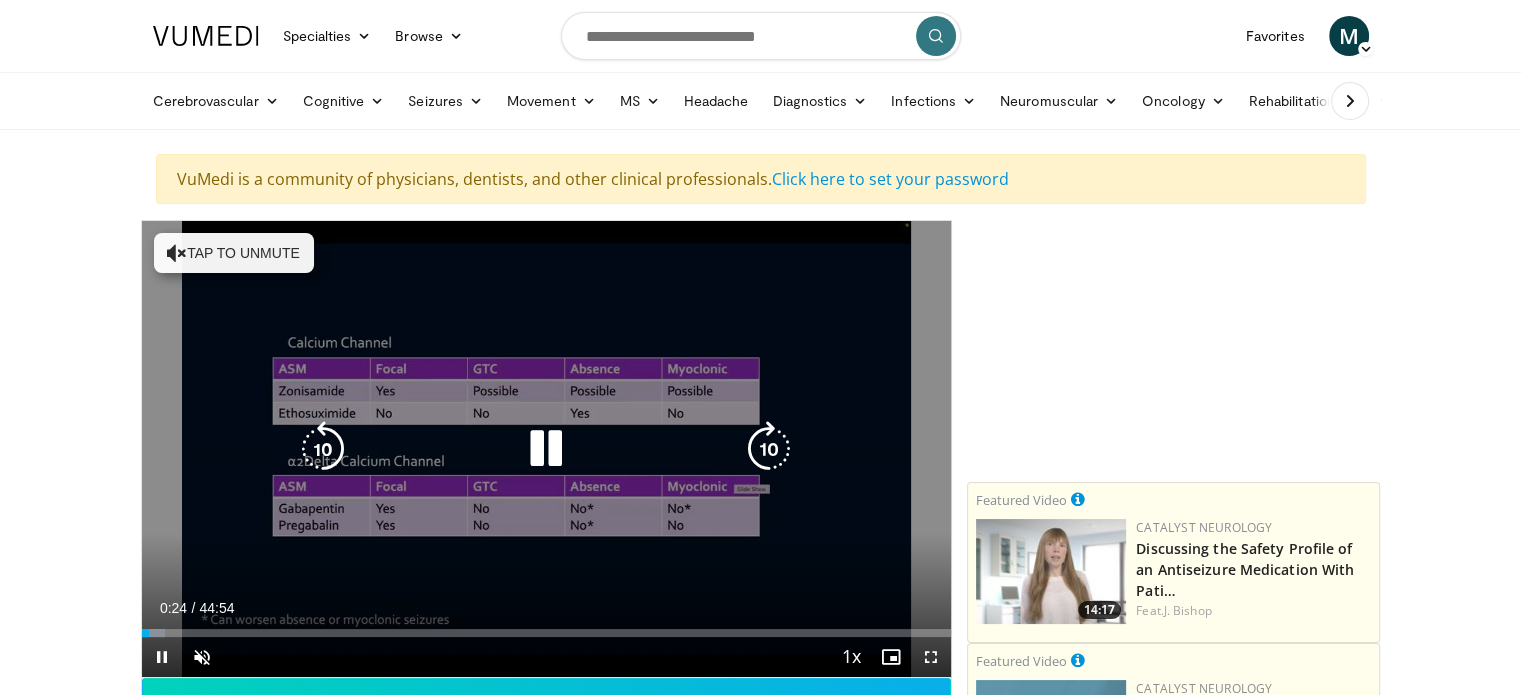 click on "10 seconds
Tap to unmute" at bounding box center (547, 449) 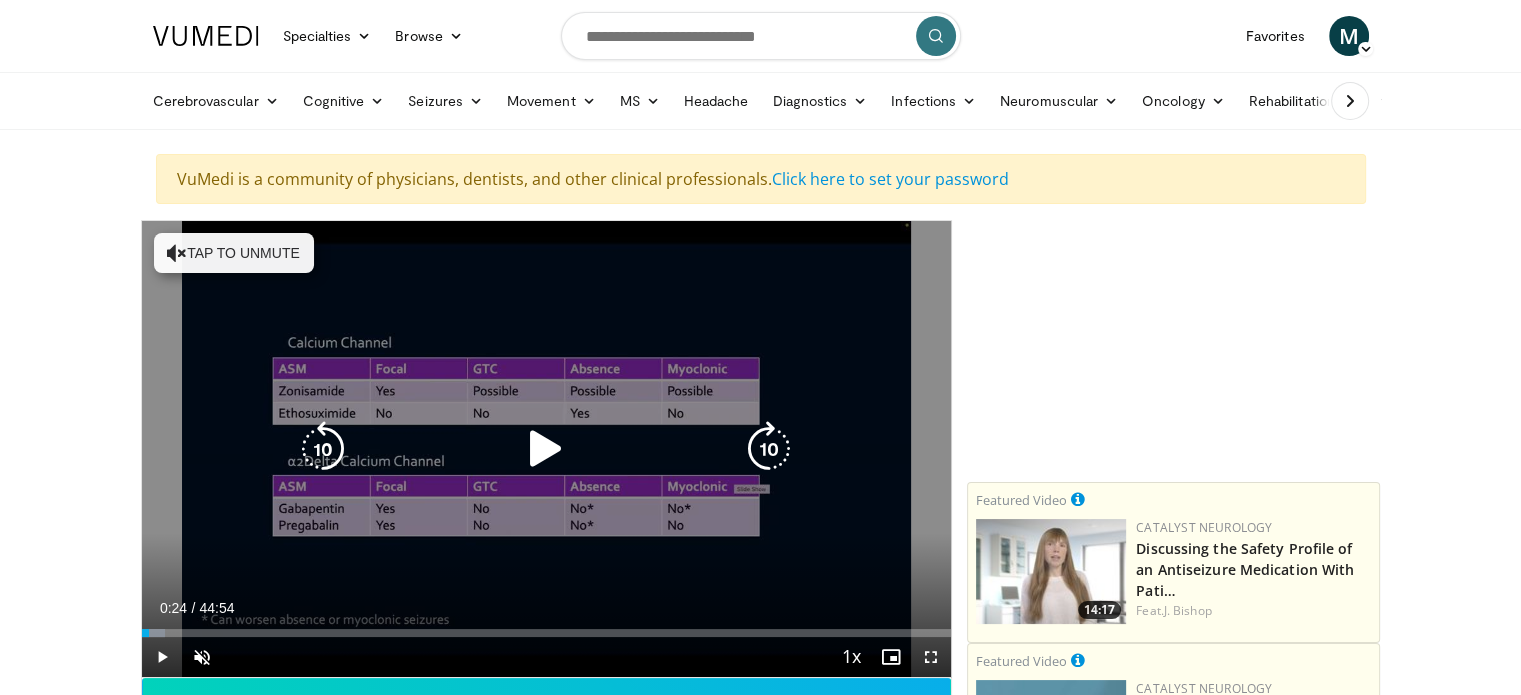 click on "Tap to unmute" at bounding box center (234, 253) 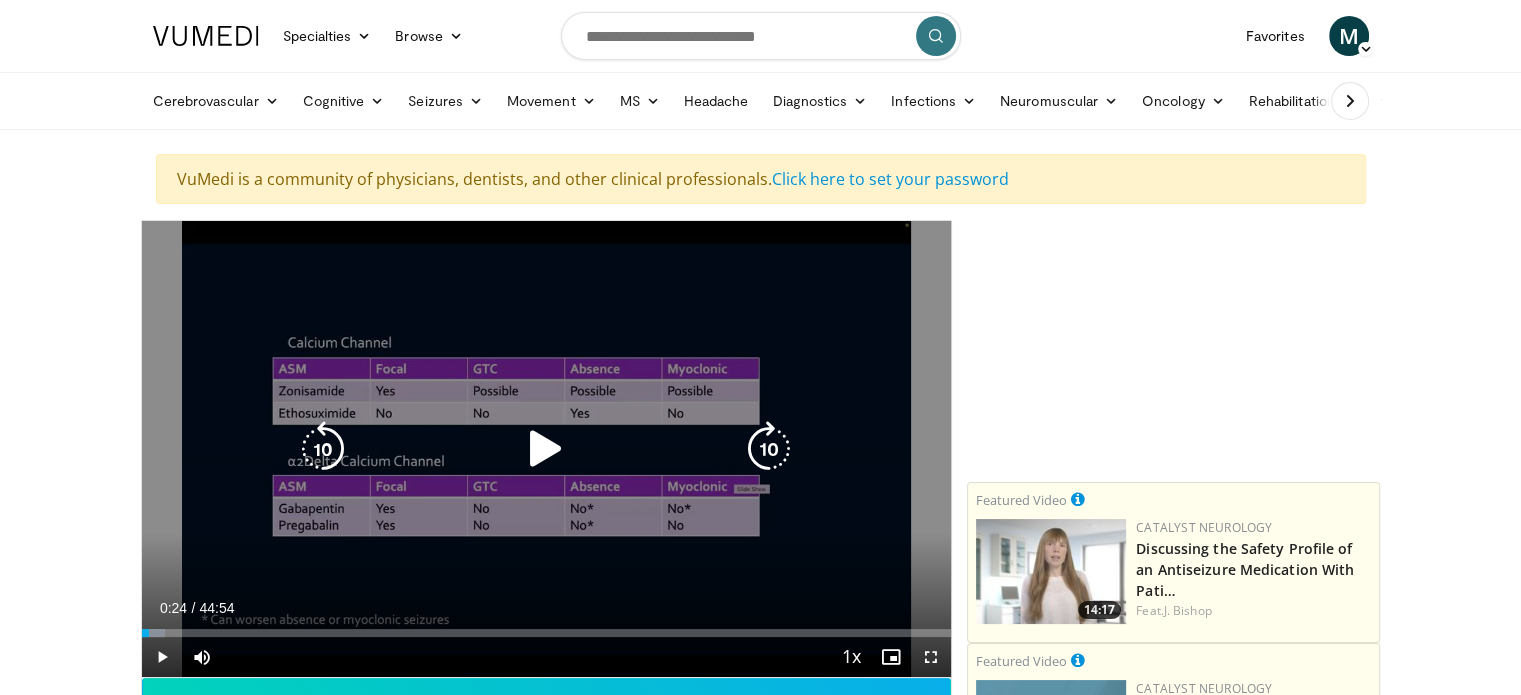 click at bounding box center (546, 449) 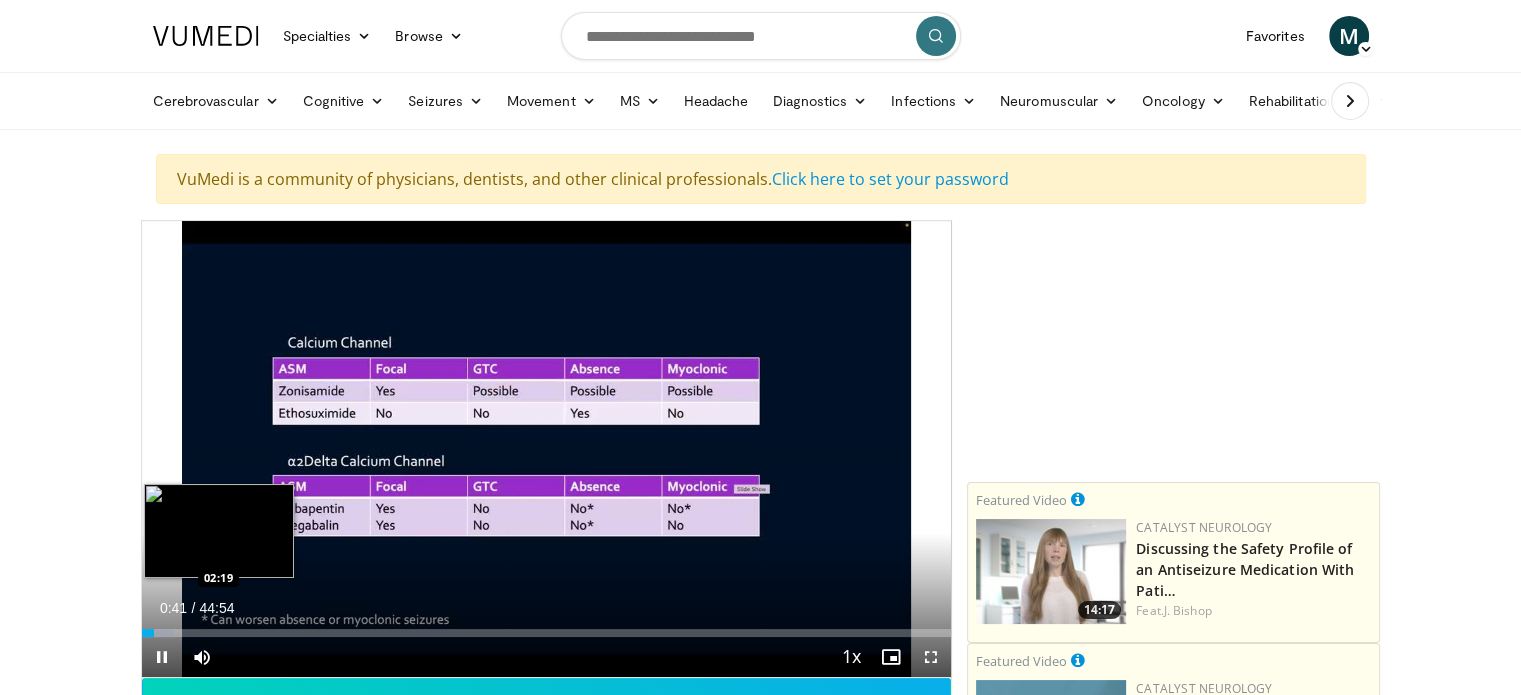 click on "Loaded :  4.07% 00:41 02:19" at bounding box center (547, 633) 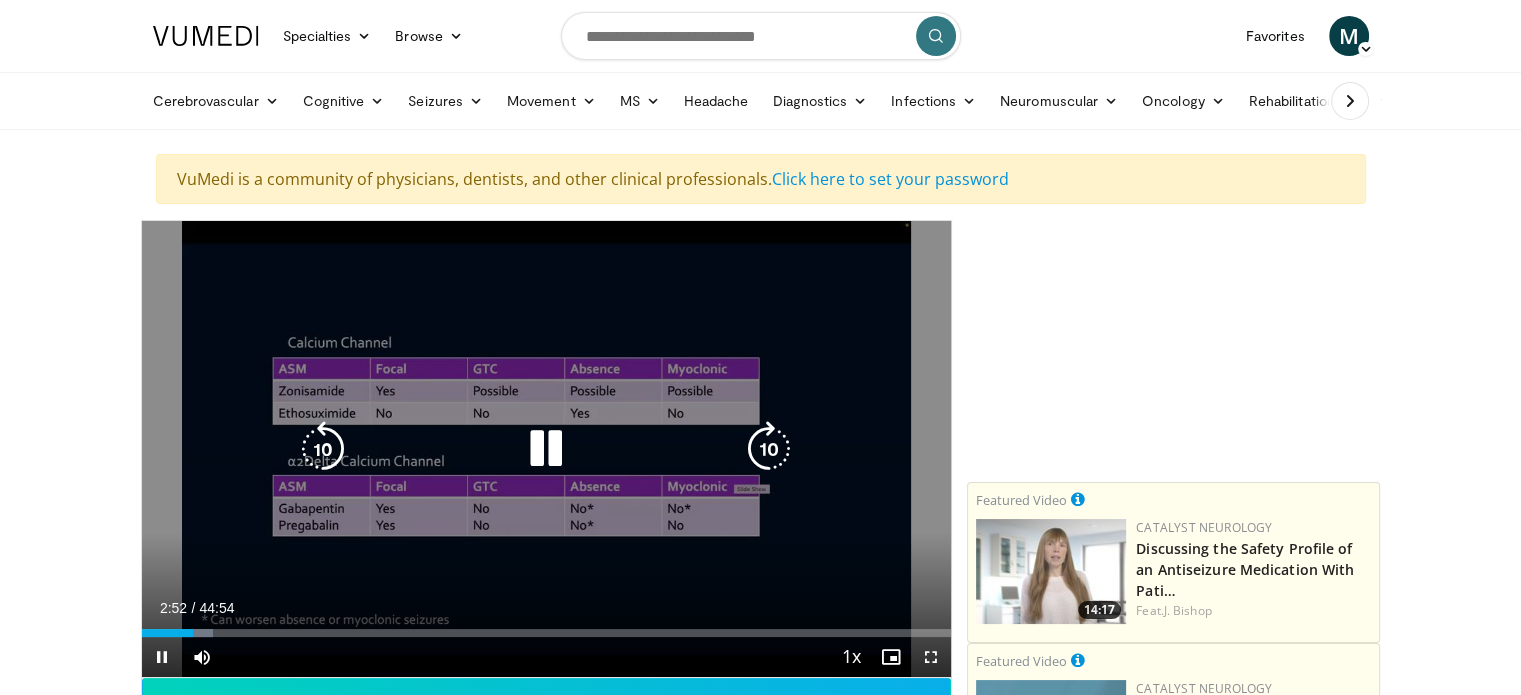click on "10 seconds
Tap to unmute" at bounding box center [547, 449] 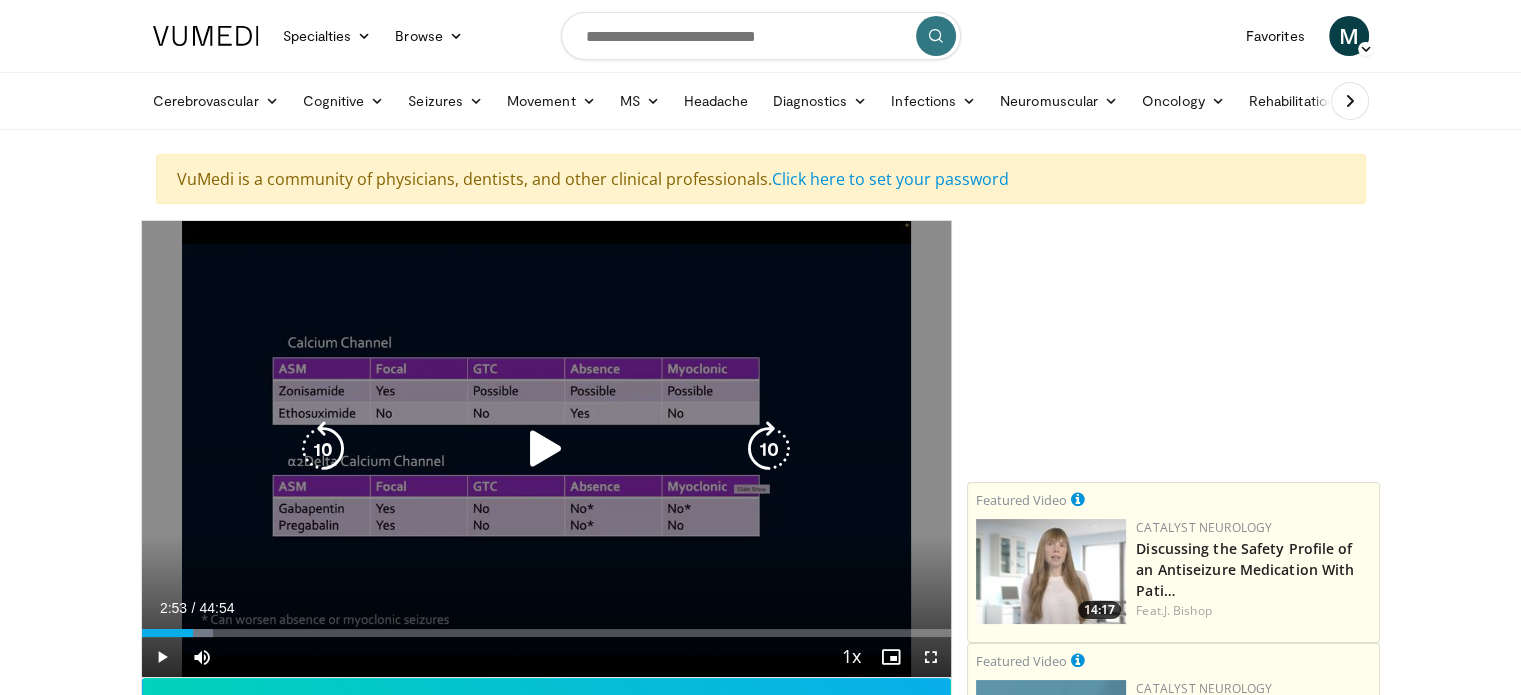 click at bounding box center (546, 449) 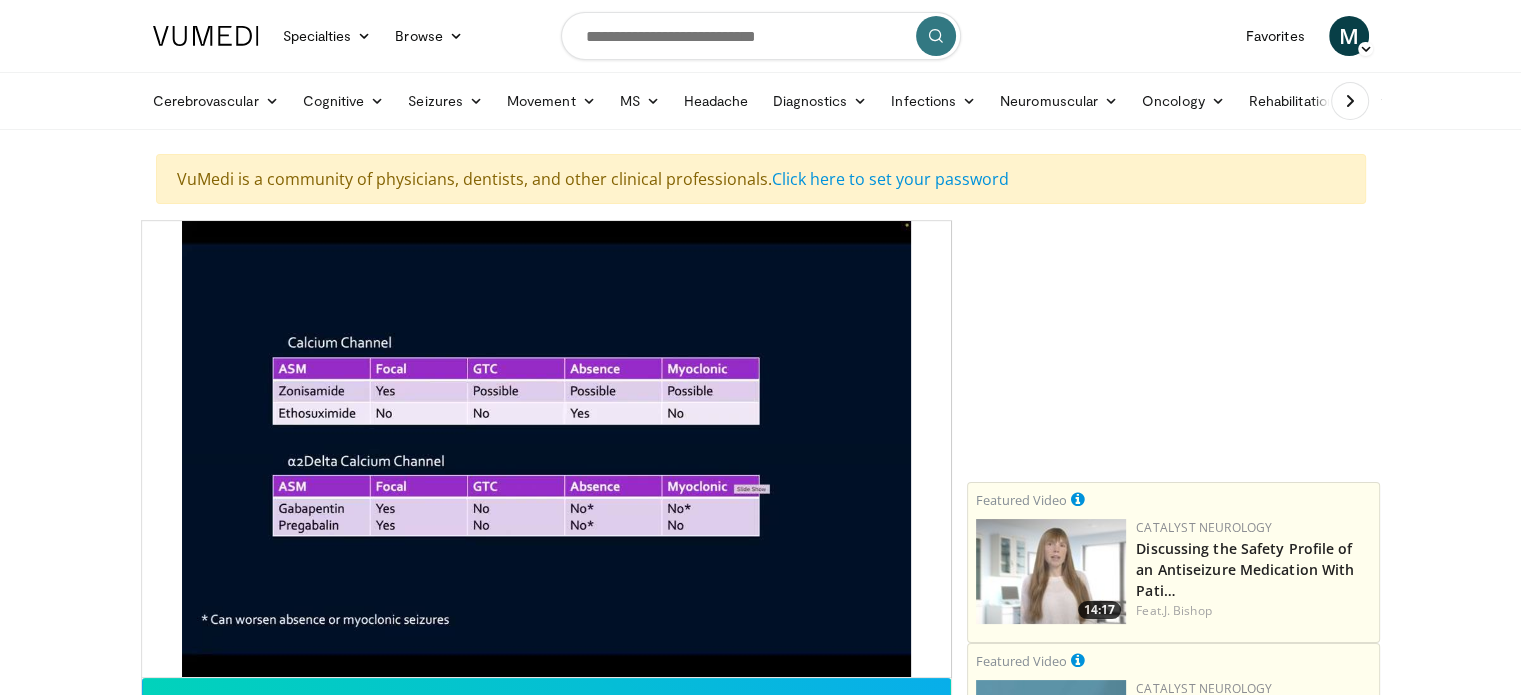 click on "Specialties
Adult & Family Medicine
Allergy, Asthma, Immunology
Anesthesiology
Cardiology
Dental
Dermatology
Endocrinology
Gastroenterology & Hepatology
General Surgery
Hematology & Oncology
Infectious Disease
Nephrology
Neurology
Neurosurgery
Obstetrics & Gynecology
Ophthalmology
Oral Maxillofacial
Orthopaedics
Otolaryngology
Pediatrics
Plastic Surgery
Podiatry
Psychiatry
Pulmonology
Radiation Oncology
Radiology
Rheumatology
Urology
Browse
M" at bounding box center [760, 65] 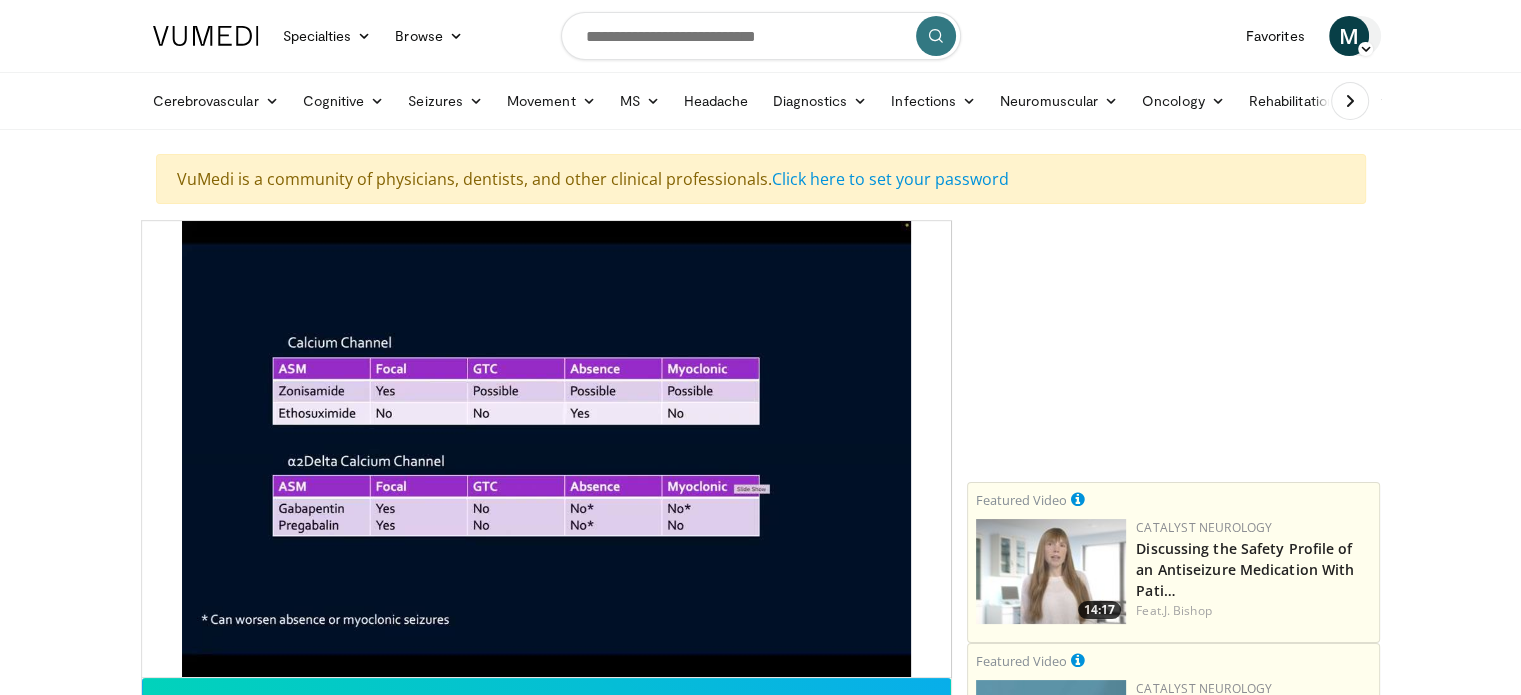 click on "M" at bounding box center (1349, 36) 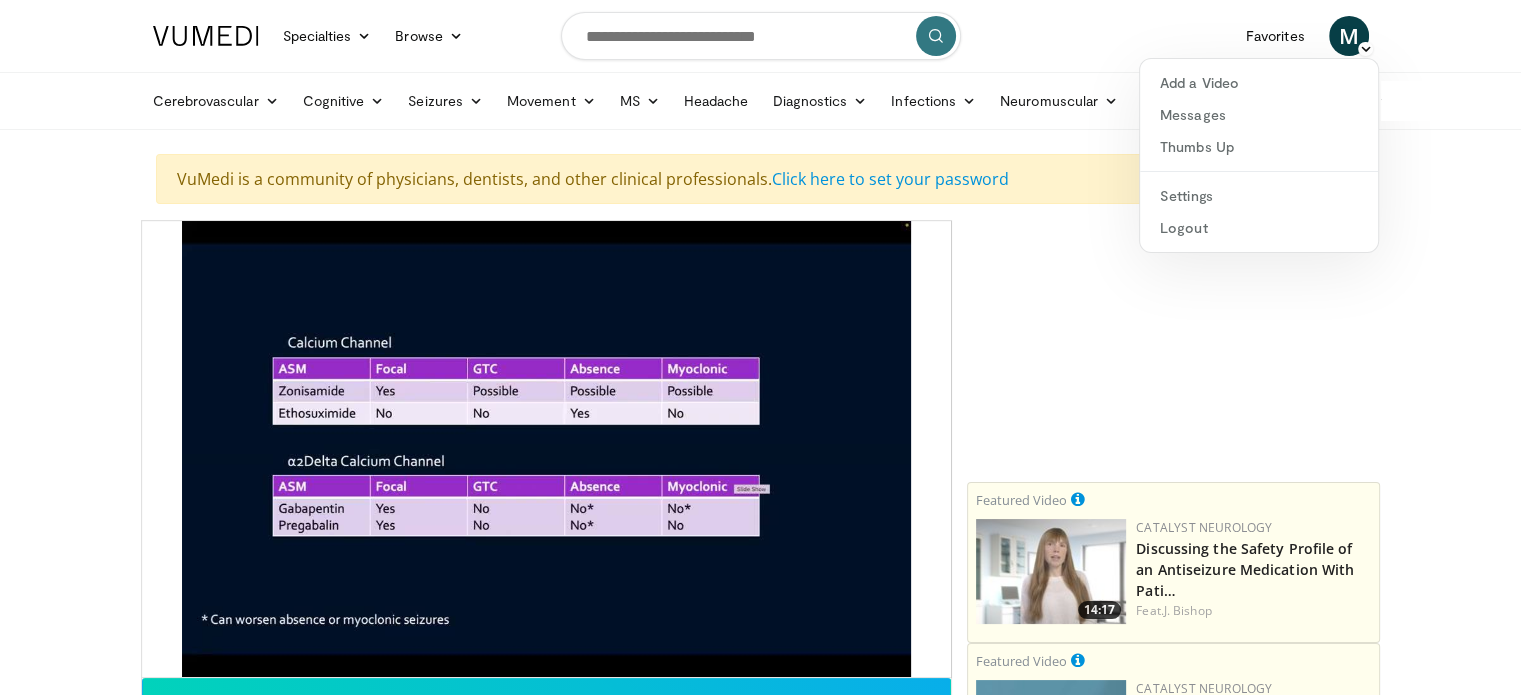 click on "Specialties
Adult & Family Medicine
Allergy, Asthma, Immunology
Anesthesiology
Cardiology
Dental
Dermatology
Endocrinology
Gastroenterology & Hepatology
General Surgery
Hematology & Oncology
Infectious Disease
Nephrology
Neurology
Neurosurgery
Obstetrics & Gynecology
Ophthalmology
Oral Maxillofacial
Orthopaedics
Otolaryngology
Pediatrics
Plastic Surgery
Podiatry
Psychiatry
Pulmonology
Radiation Oncology
Radiology
Rheumatology
Urology
Browse
M" at bounding box center [761, 36] 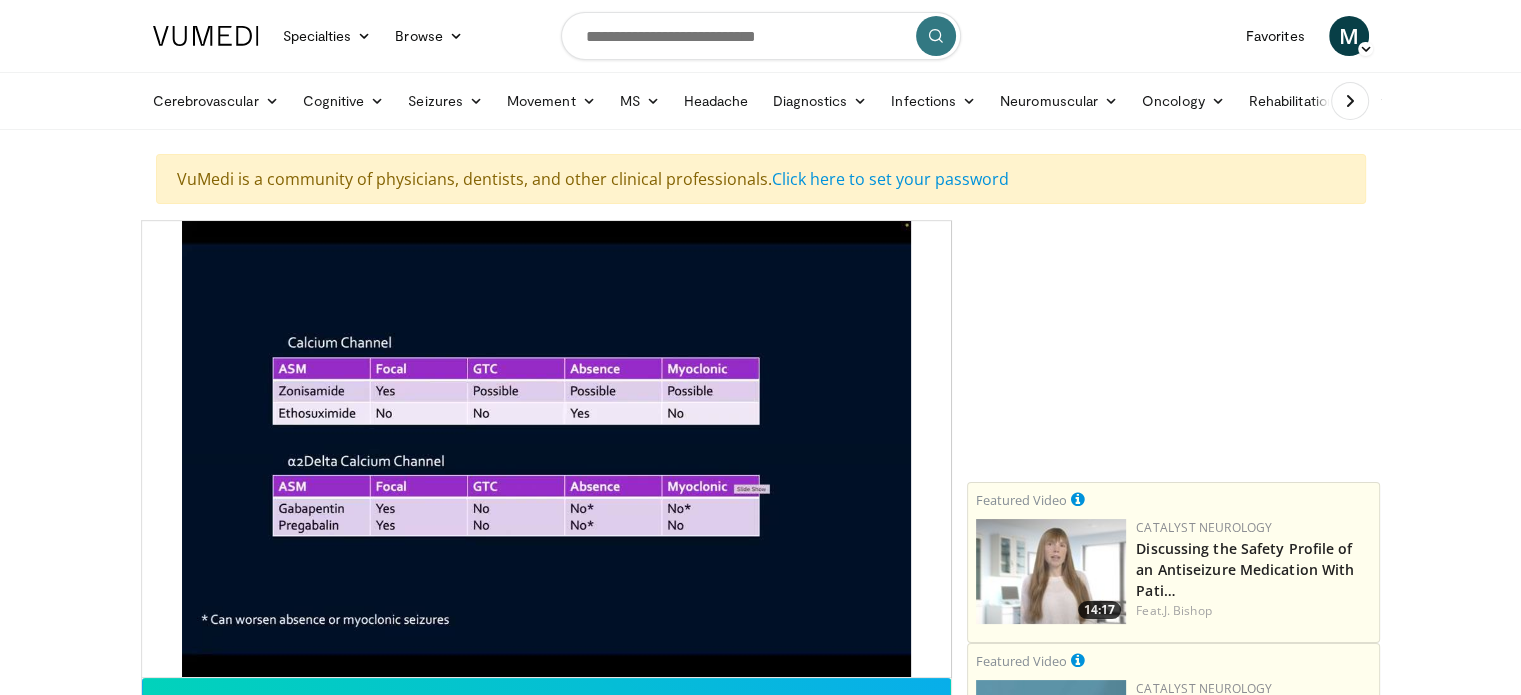 click on "Specialties
Adult & Family Medicine
Allergy, Asthma, Immunology
Anesthesiology
Cardiology
Dental
Dermatology
Endocrinology
Gastroenterology & Hepatology
General Surgery
Hematology & Oncology
Infectious Disease
Nephrology
Neurology
Neurosurgery
Obstetrics & Gynecology
Ophthalmology
Oral Maxillofacial
Orthopaedics
Otolaryngology
Pediatrics
Plastic Surgery
Podiatry
Psychiatry
Pulmonology
Radiation Oncology
Radiology
Rheumatology
Urology
Browse
M" at bounding box center [761, 36] 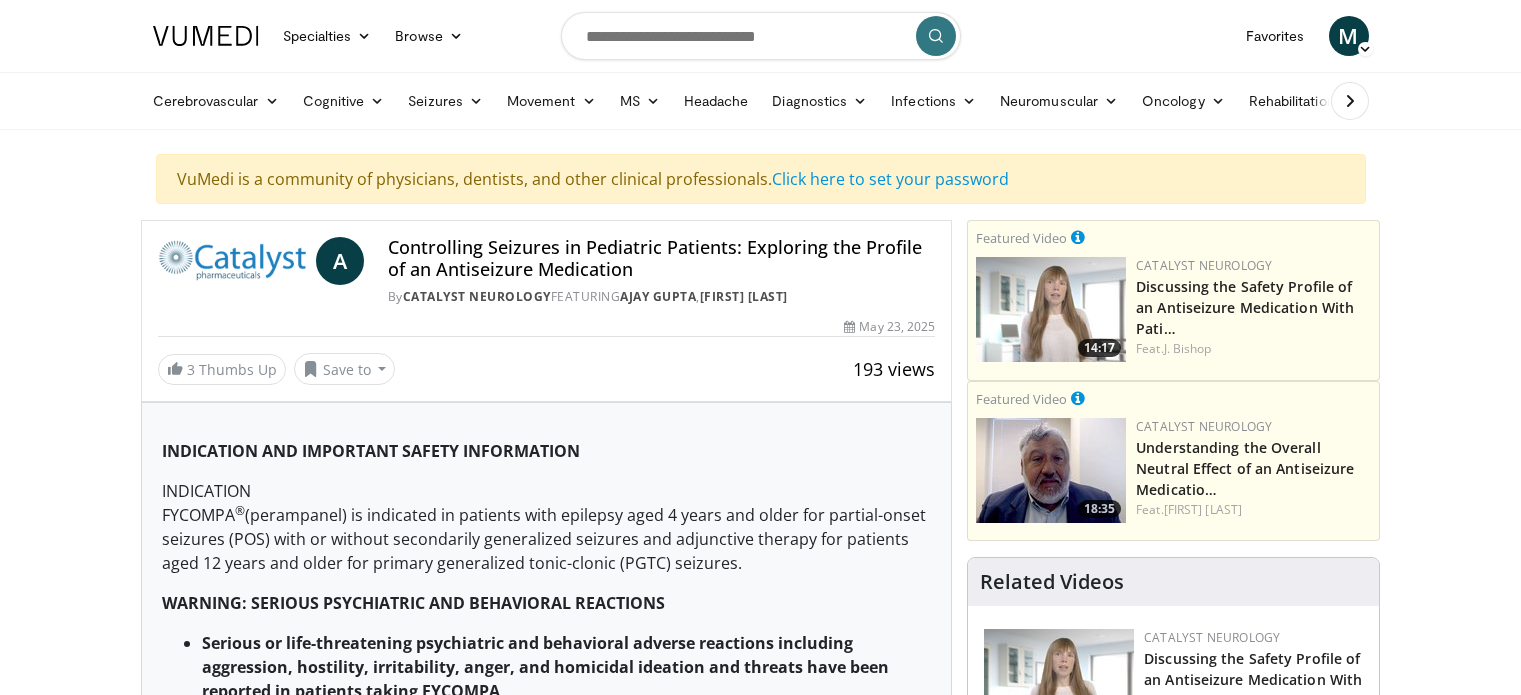 scroll, scrollTop: 0, scrollLeft: 0, axis: both 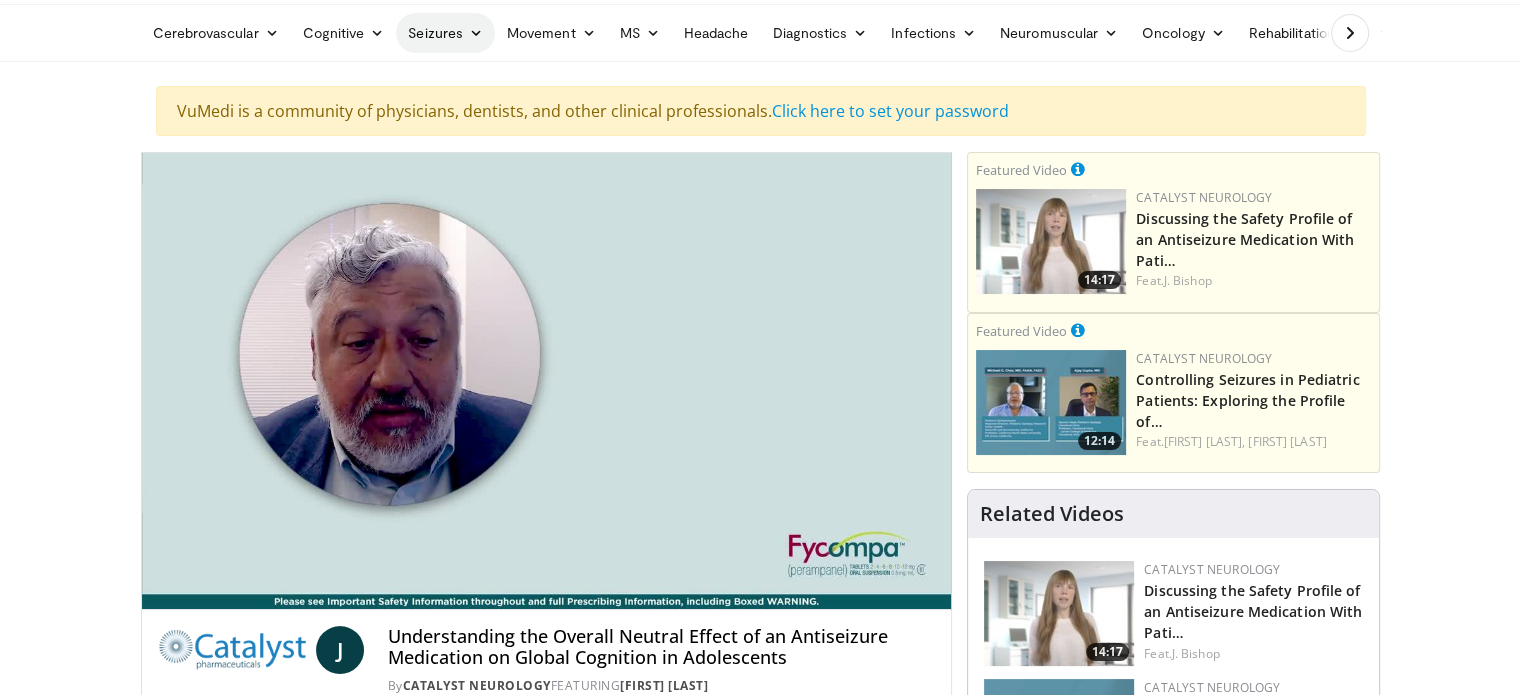 click on "Seizures" at bounding box center [445, 33] 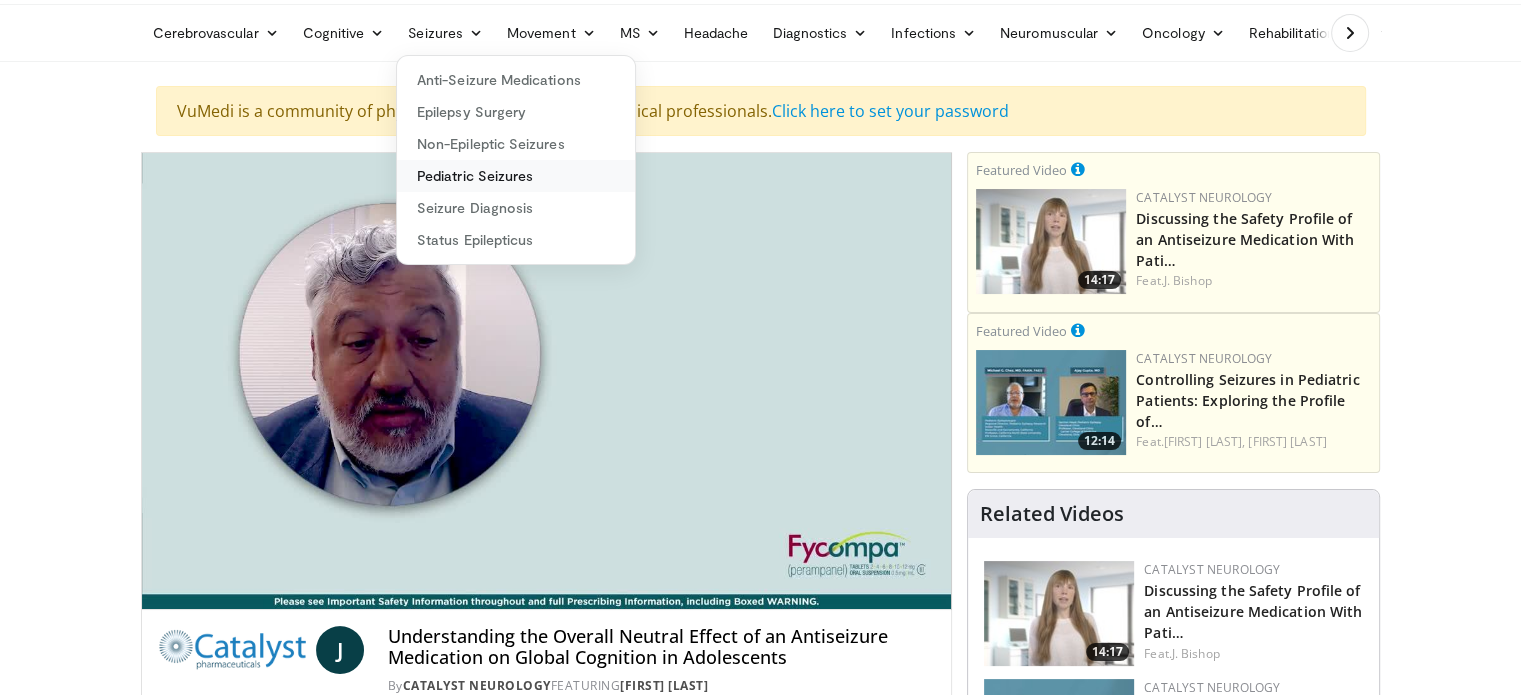click on "Pediatric Seizures" at bounding box center (516, 176) 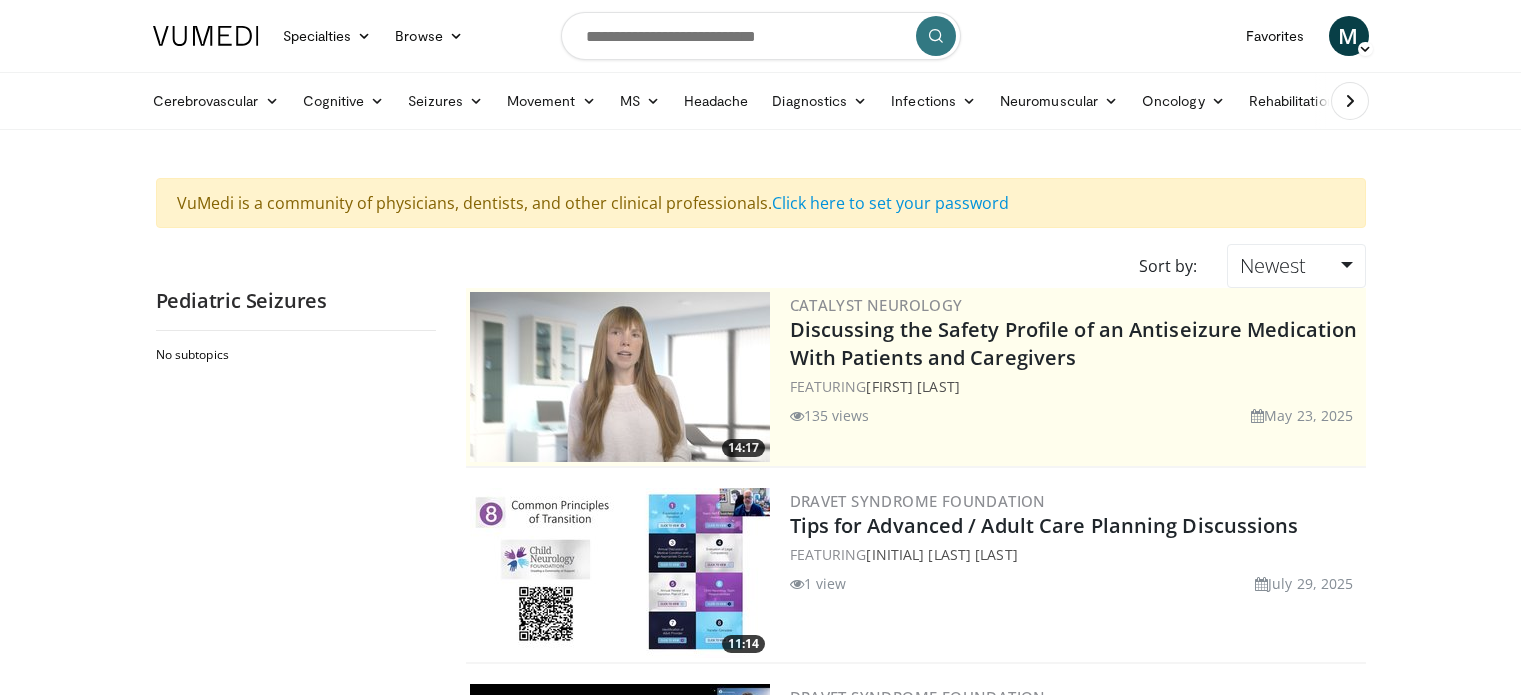 scroll, scrollTop: 0, scrollLeft: 0, axis: both 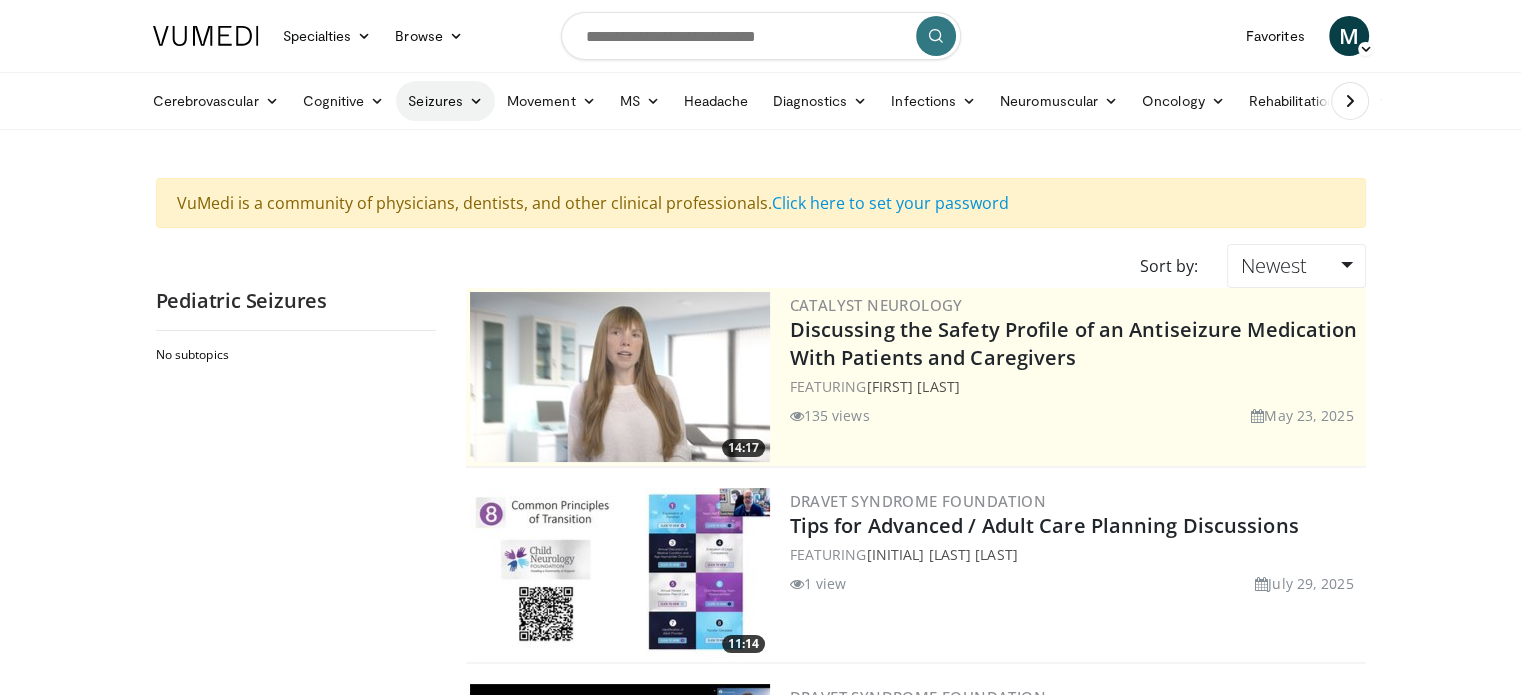 click on "Seizures" at bounding box center [445, 101] 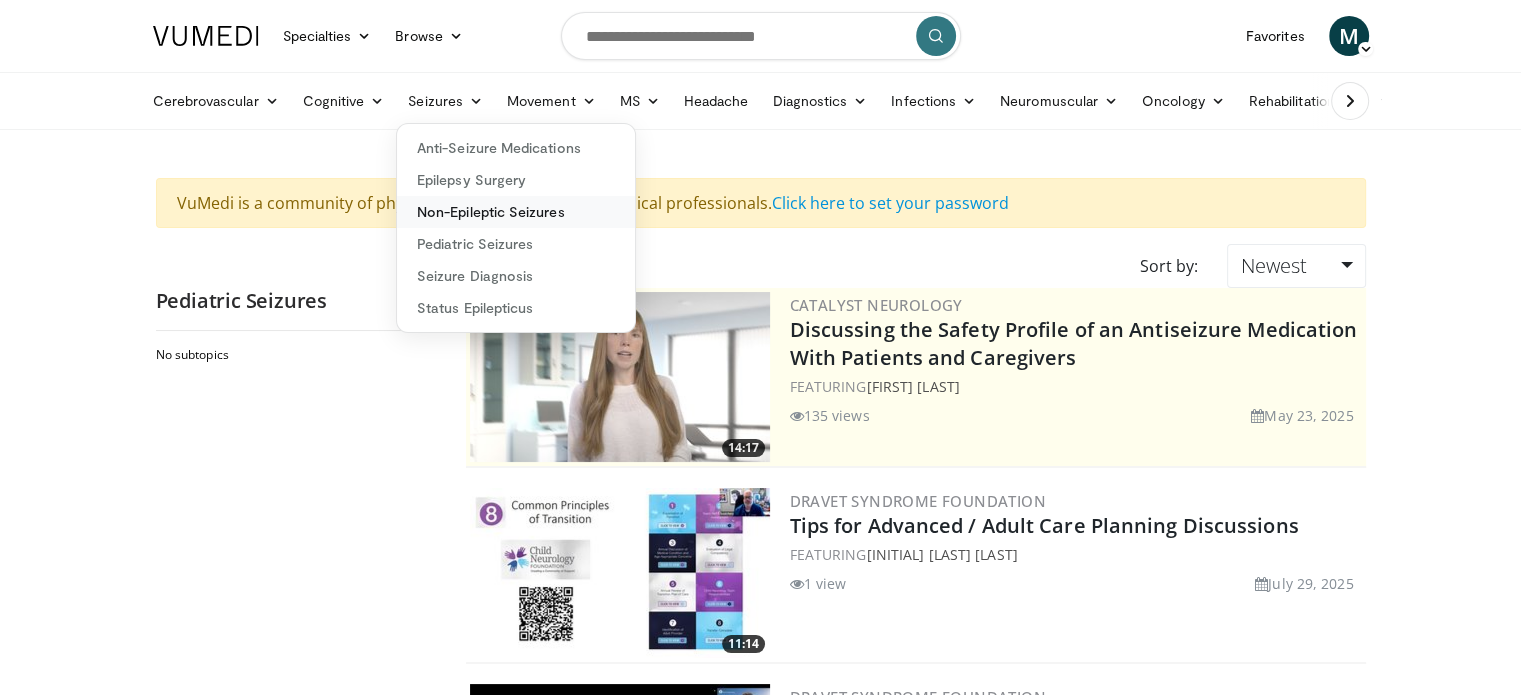 click on "Non-Epileptic Seizures" at bounding box center [516, 212] 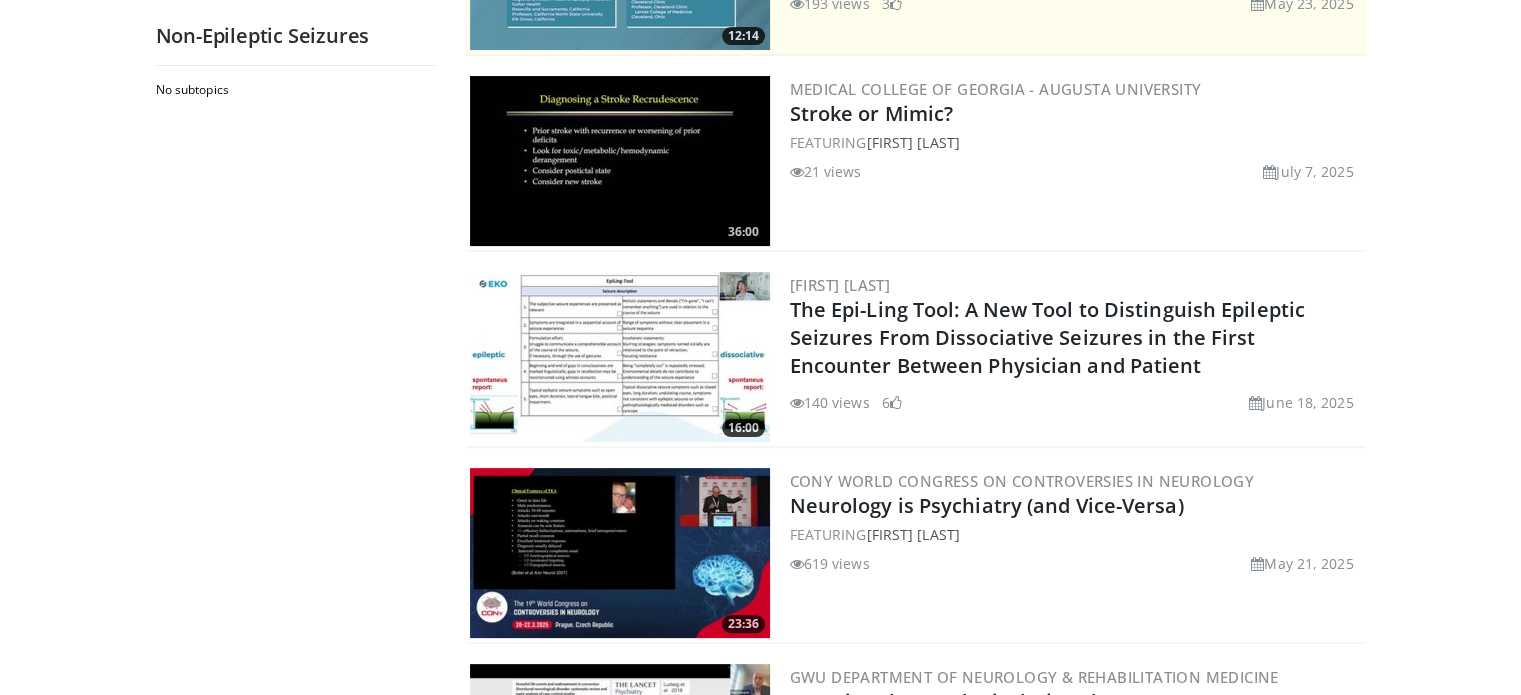 scroll, scrollTop: 416, scrollLeft: 0, axis: vertical 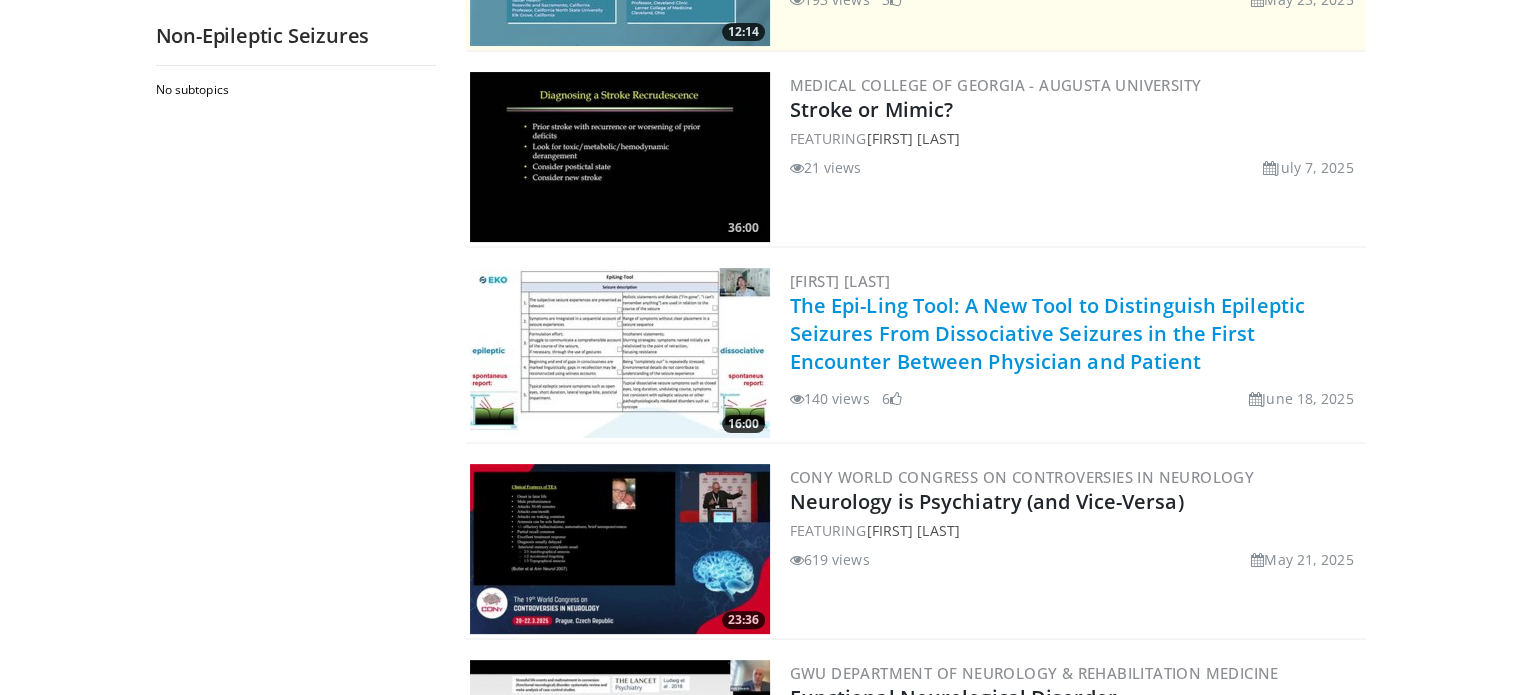 click on "The Epi-Ling Tool: A New Tool to Distinguish Epileptic Seizures From Dissociative Seizures in the First Encounter Between Physician and Patient" at bounding box center (1047, 333) 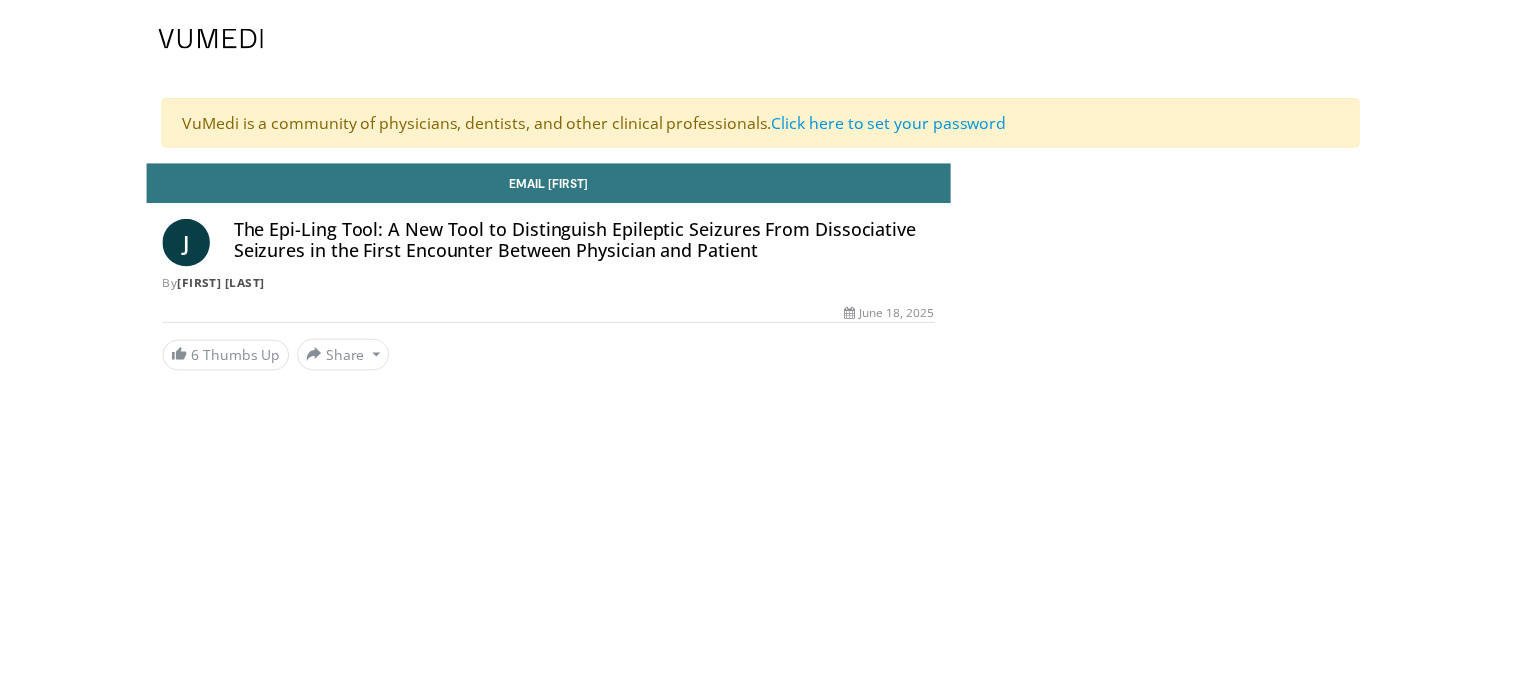 scroll, scrollTop: 0, scrollLeft: 0, axis: both 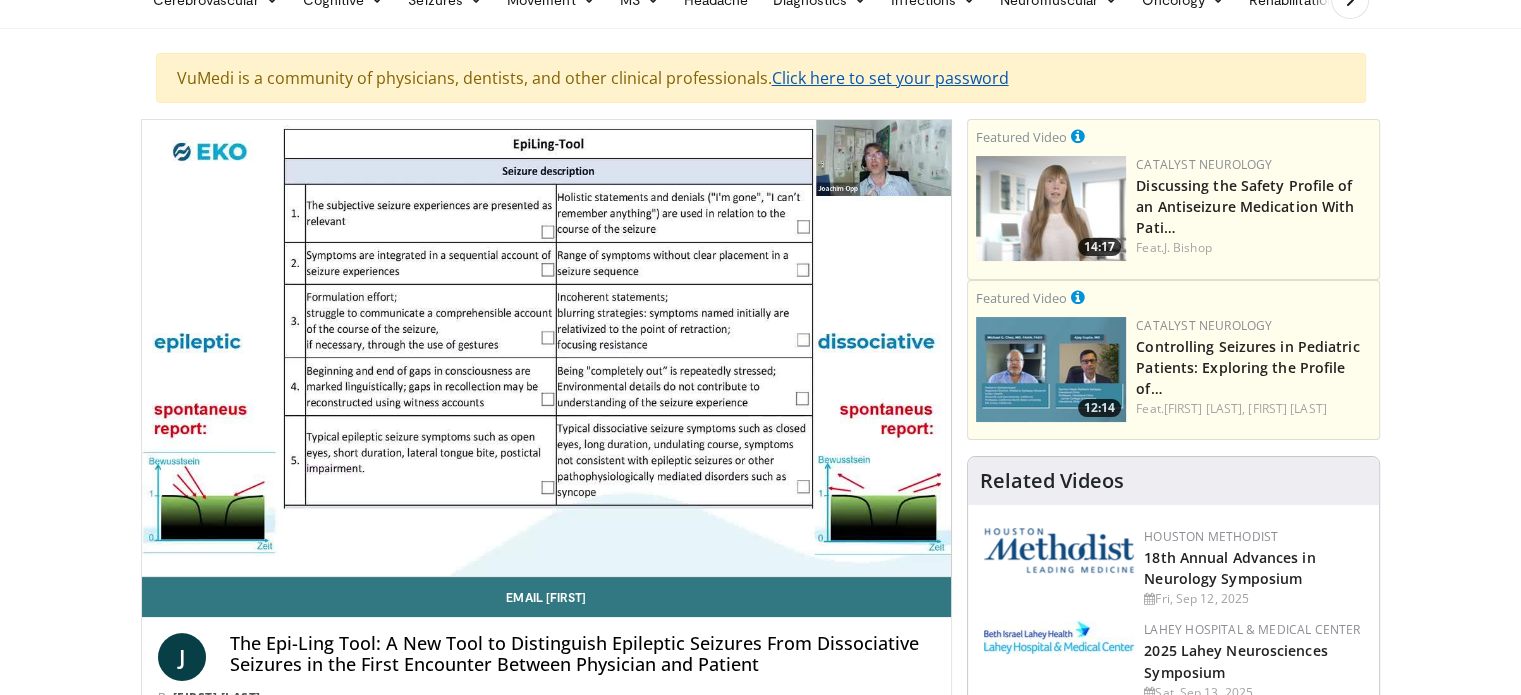 click on "Click here to set your password" at bounding box center (890, 78) 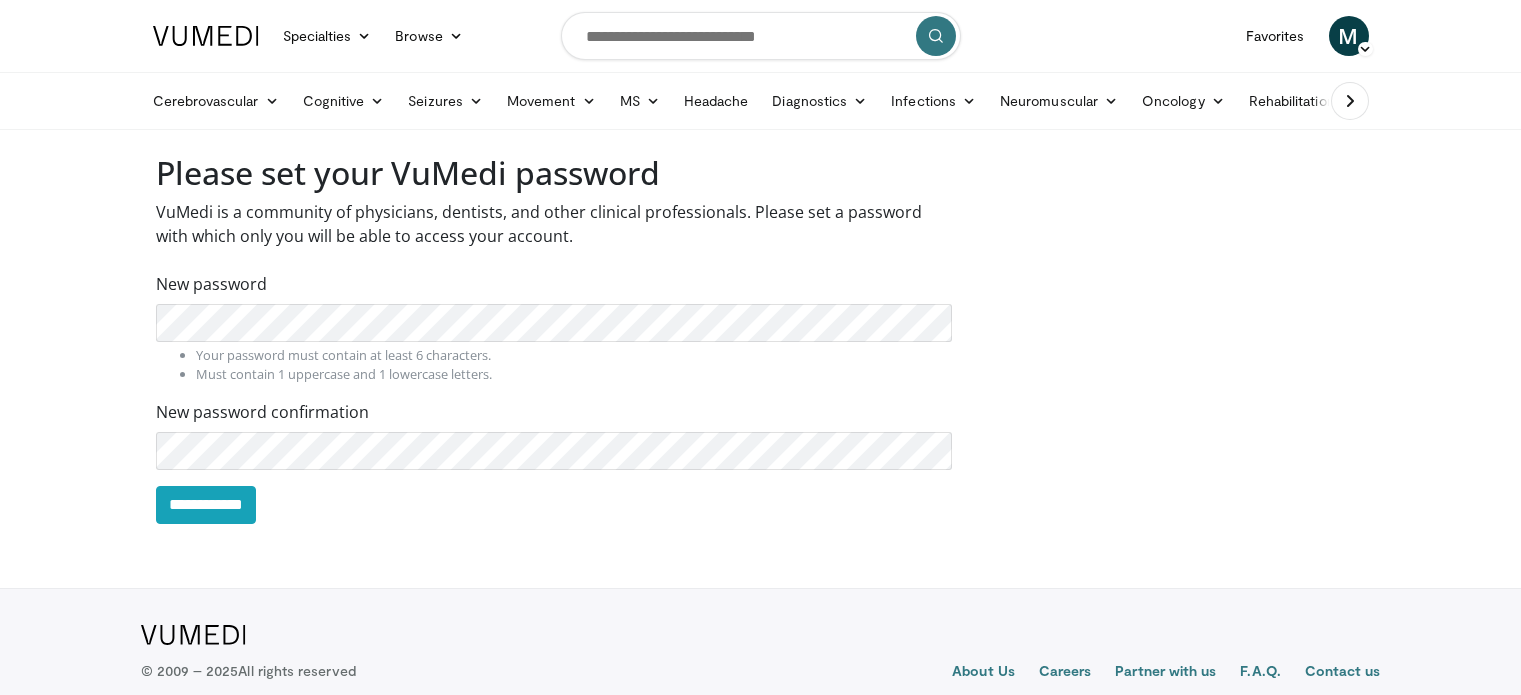 scroll, scrollTop: 0, scrollLeft: 0, axis: both 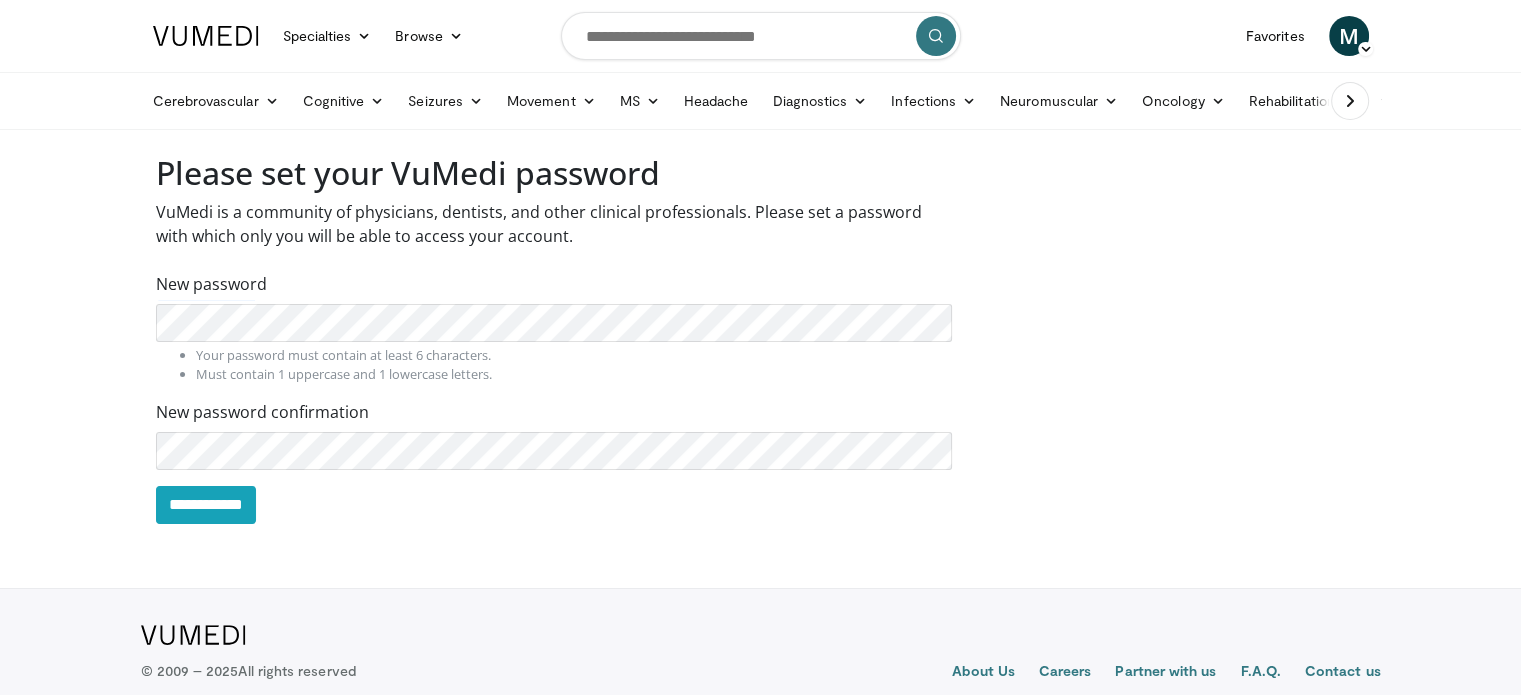 click on "Your password must contain at least 6 characters." at bounding box center (574, 355) 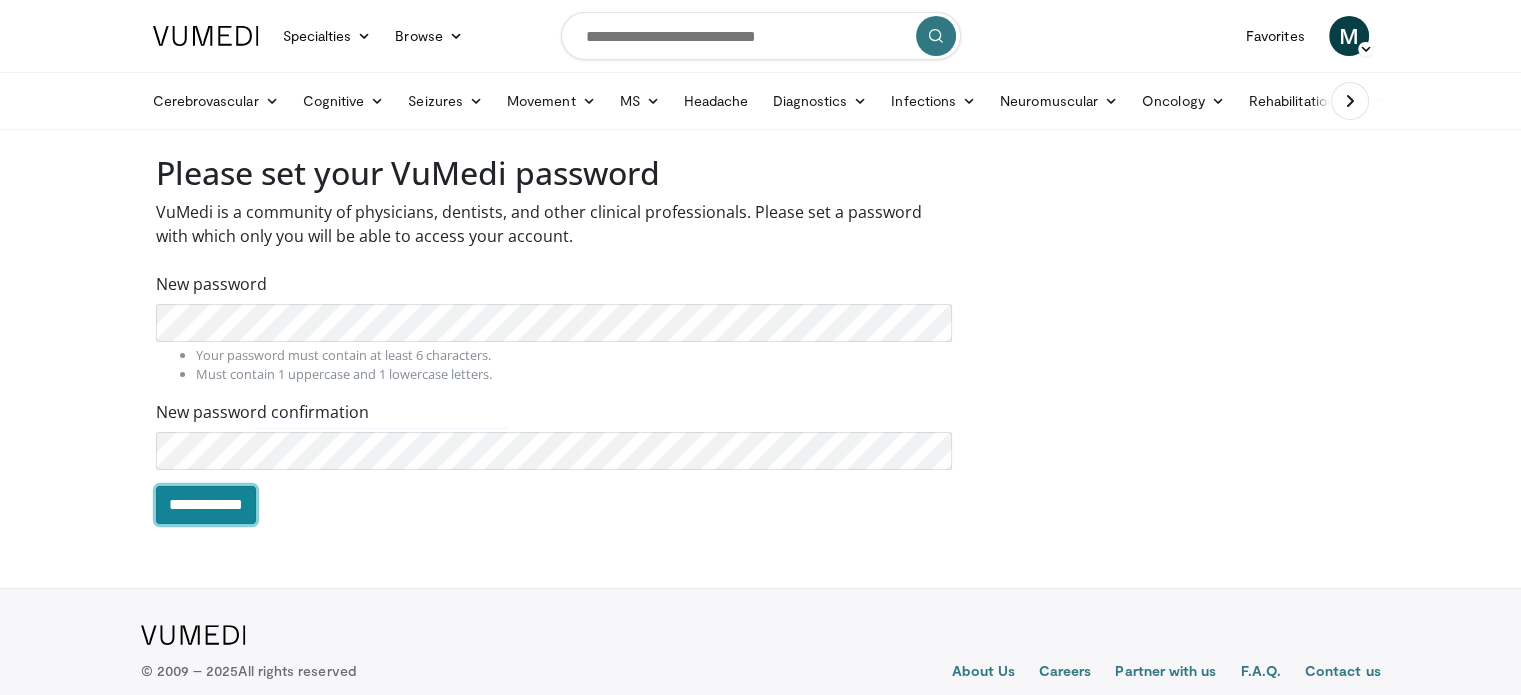 click on "**********" at bounding box center (206, 505) 